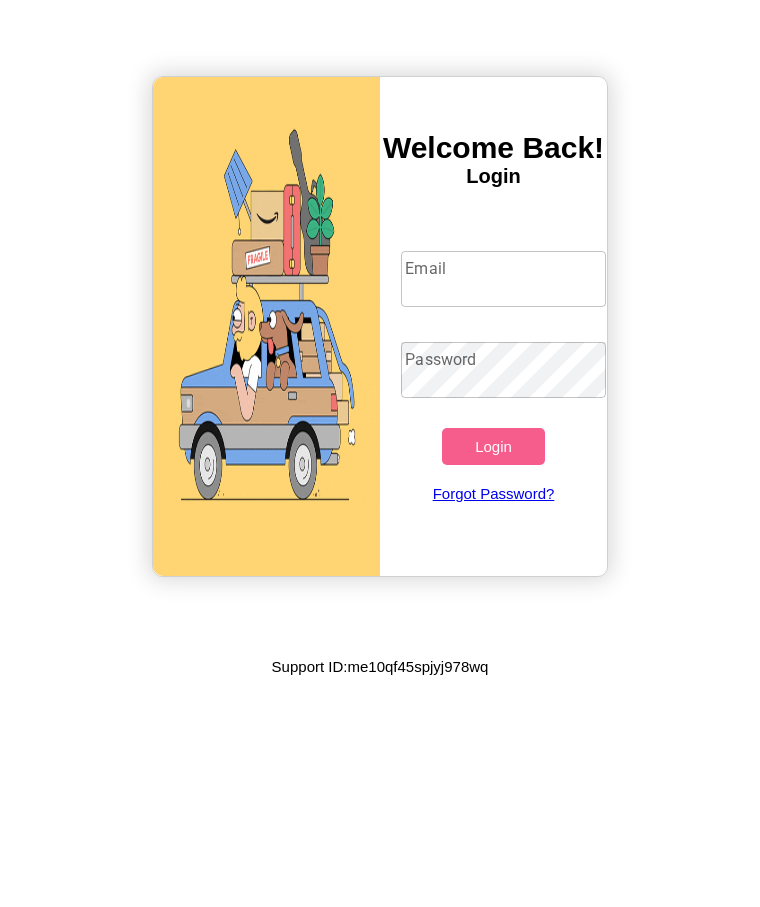 scroll, scrollTop: 0, scrollLeft: 0, axis: both 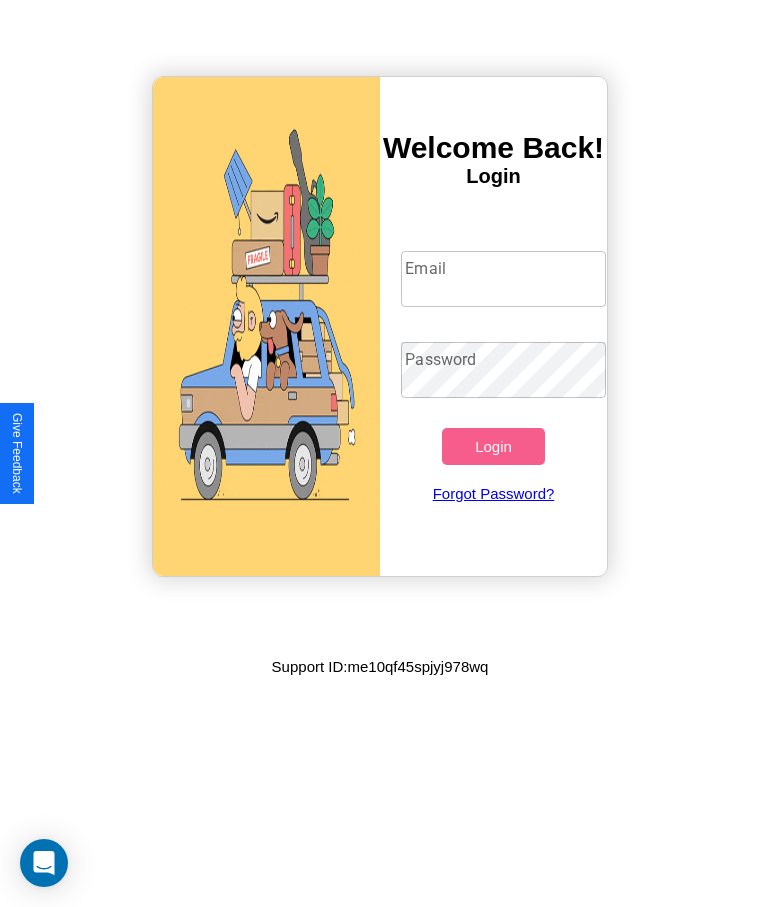 click on "Email" at bounding box center [503, 279] 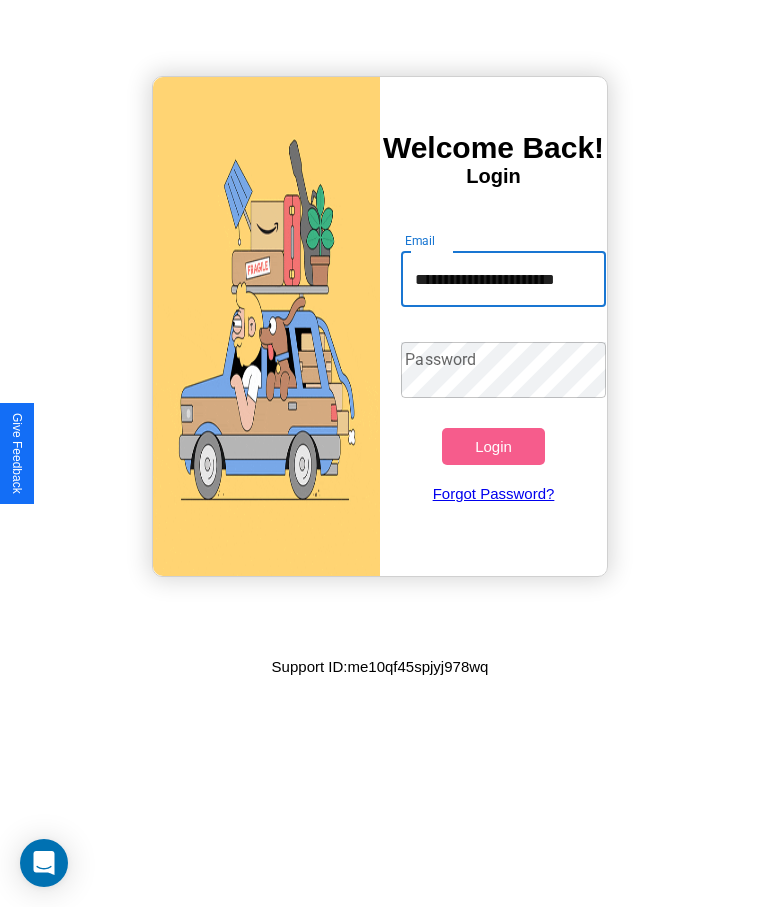 scroll, scrollTop: 0, scrollLeft: 20, axis: horizontal 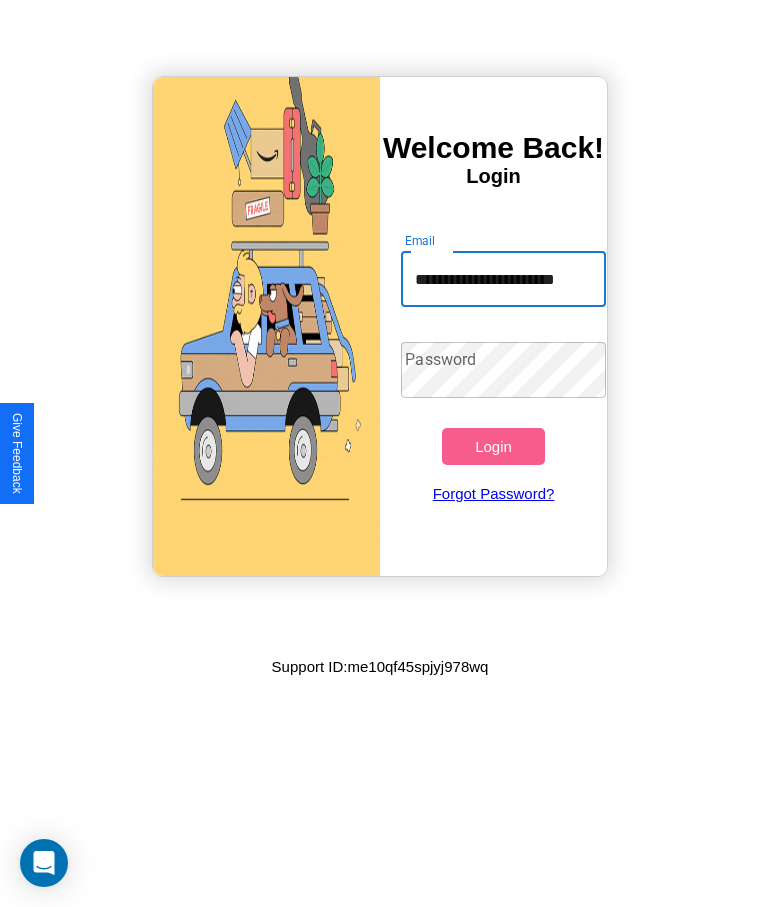 type on "**********" 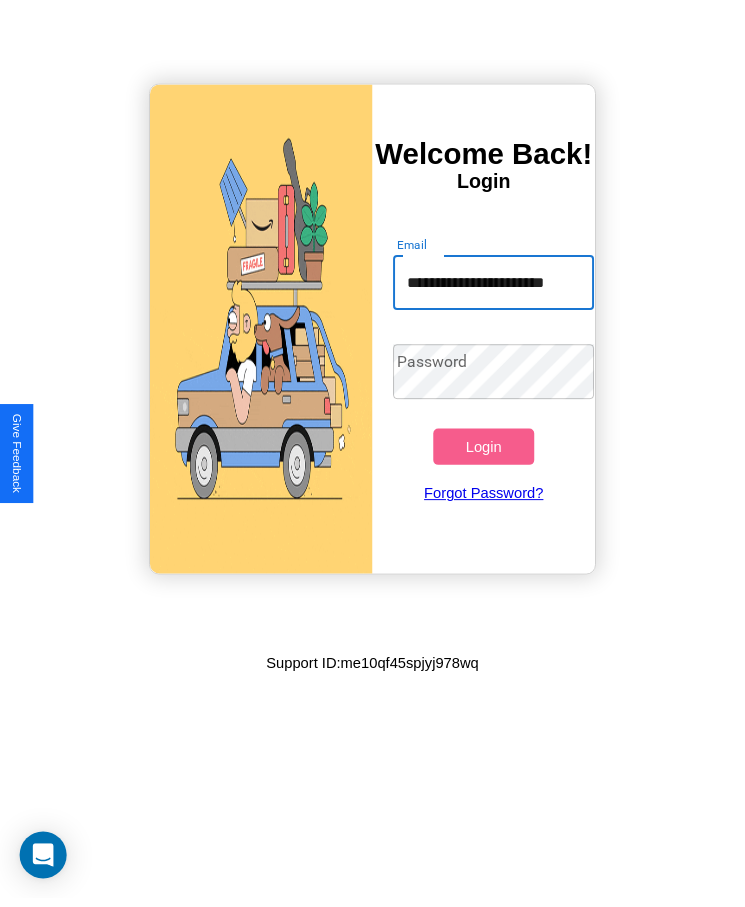 scroll, scrollTop: 0, scrollLeft: 0, axis: both 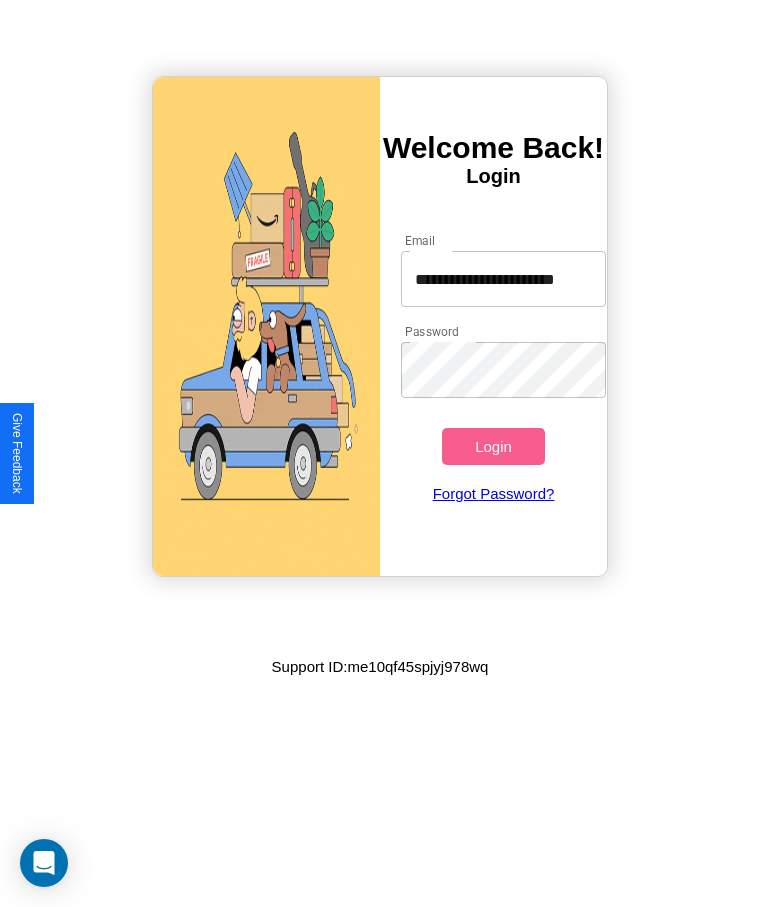click on "Login" at bounding box center [493, 446] 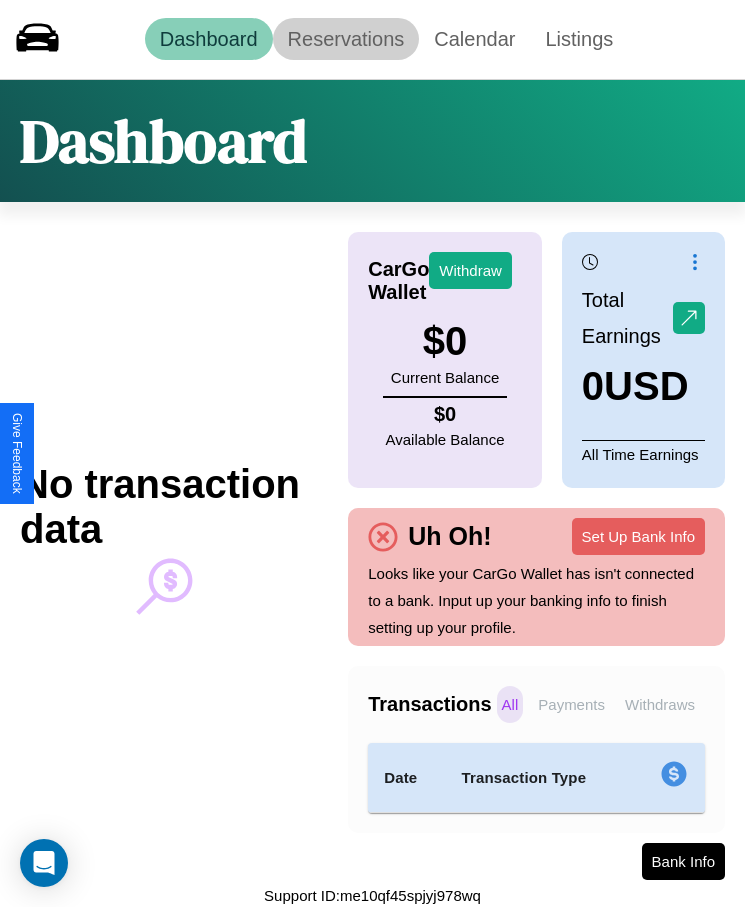 click on "Reservations" at bounding box center [346, 39] 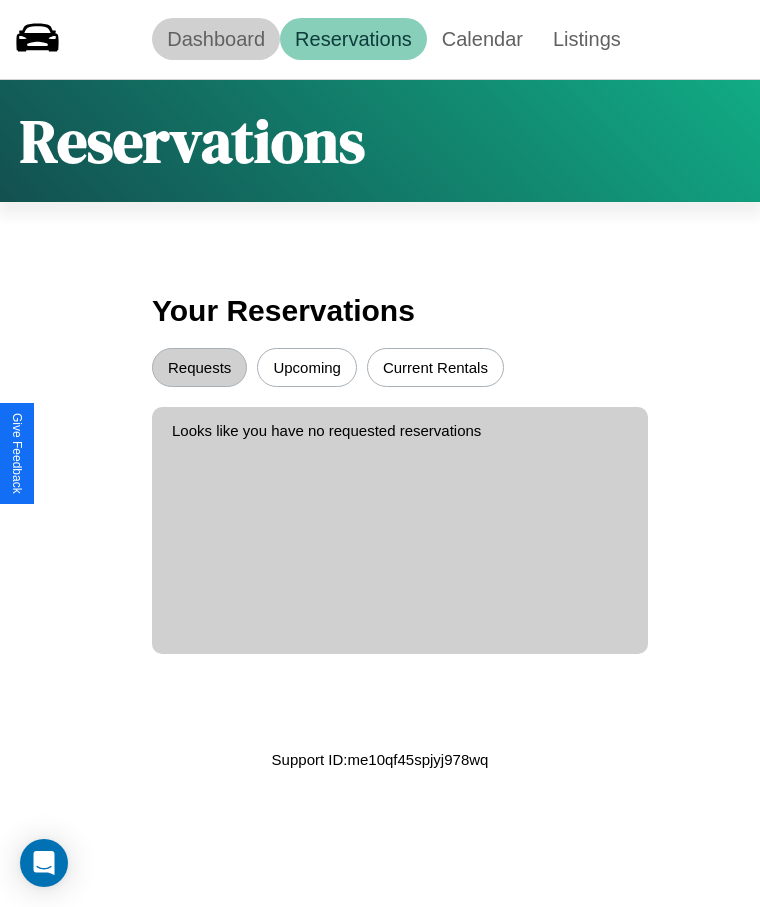 click on "Dashboard" at bounding box center [216, 39] 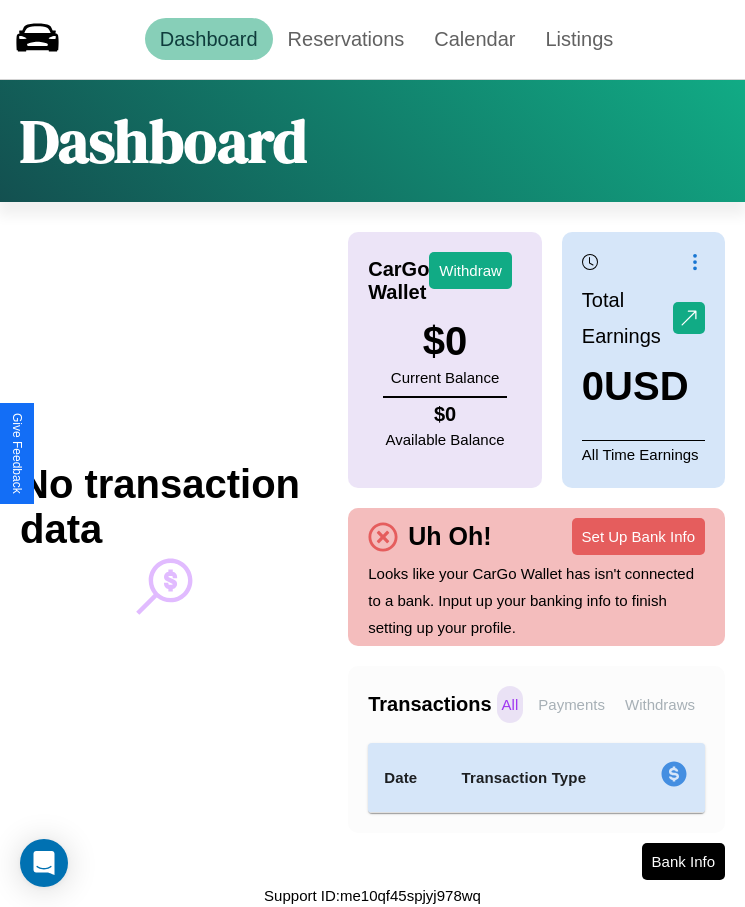click on "All" at bounding box center (510, 704) 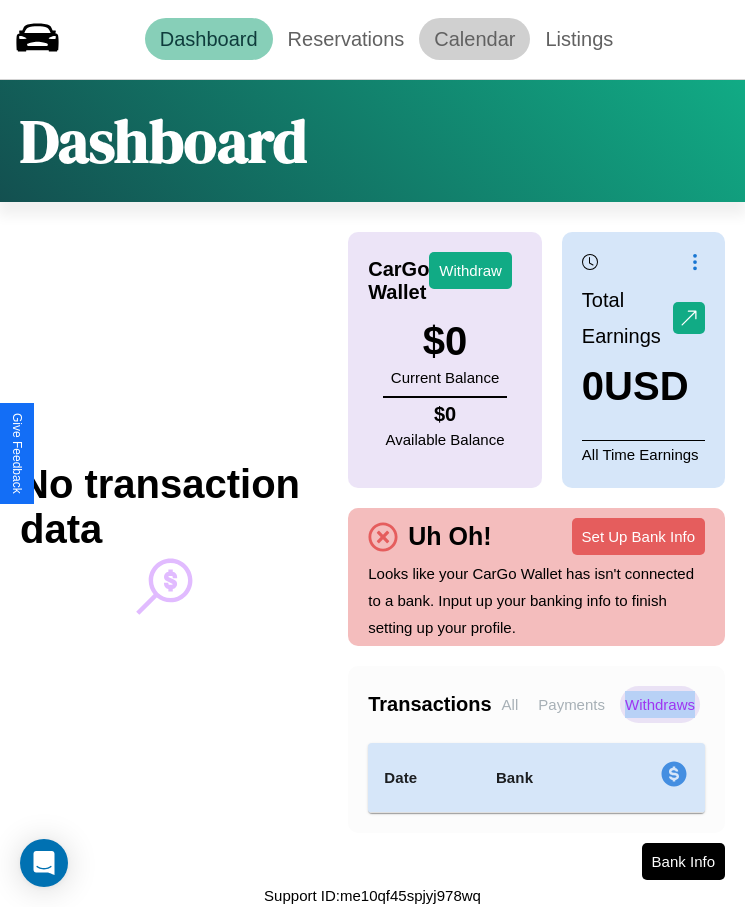 click on "Calendar" at bounding box center [474, 39] 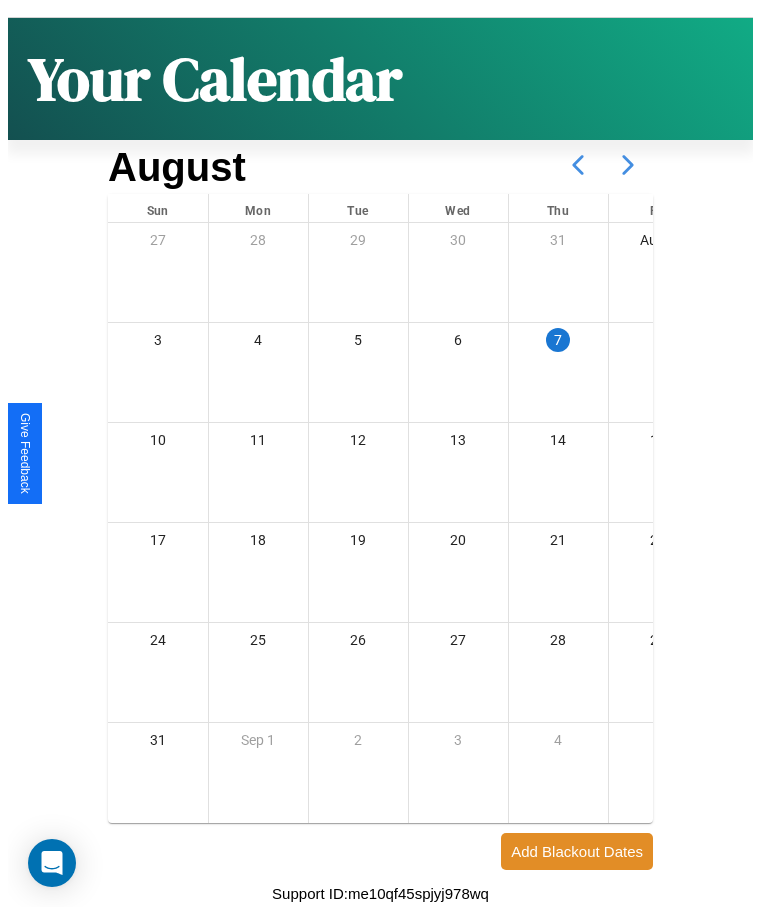 scroll, scrollTop: 77, scrollLeft: 0, axis: vertical 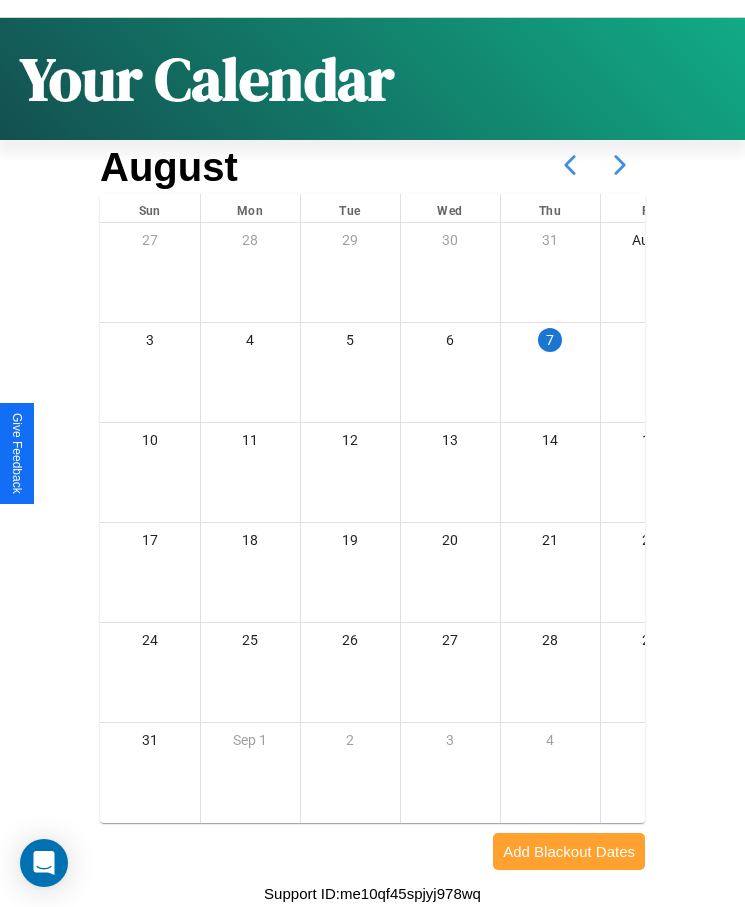 click on "Add Blackout Dates" at bounding box center (569, 851) 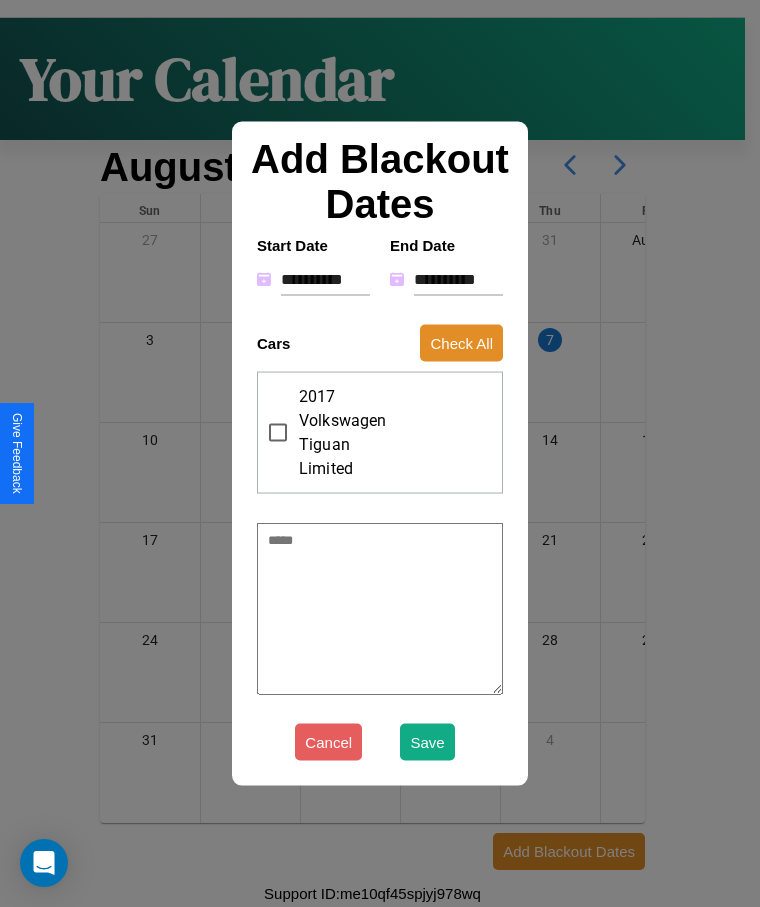 click on "**********" at bounding box center [325, 279] 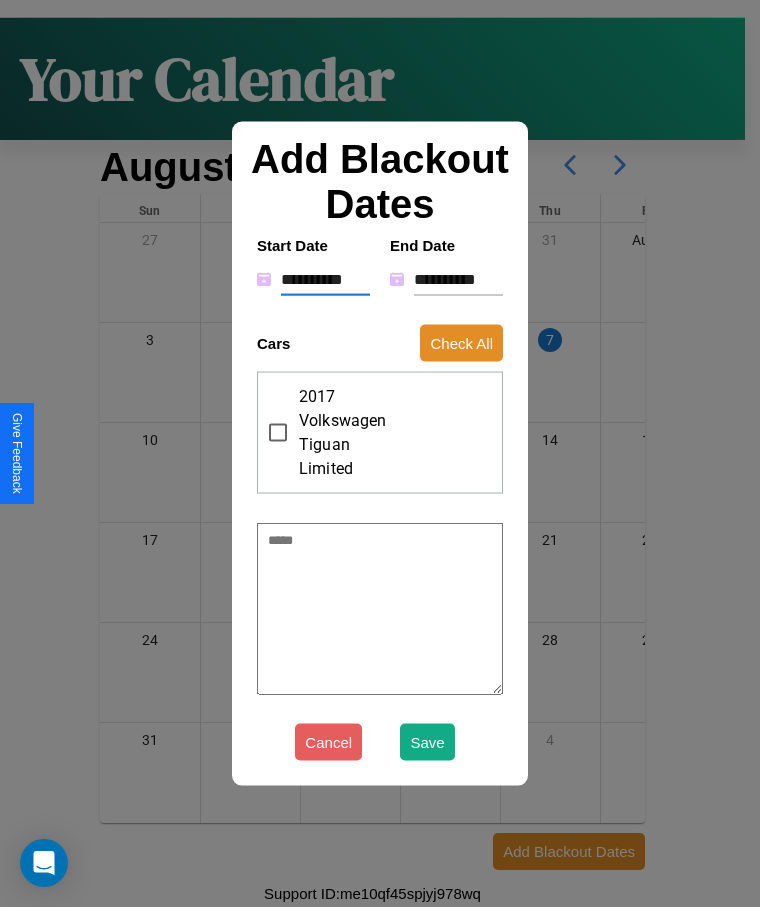 type on "*********" 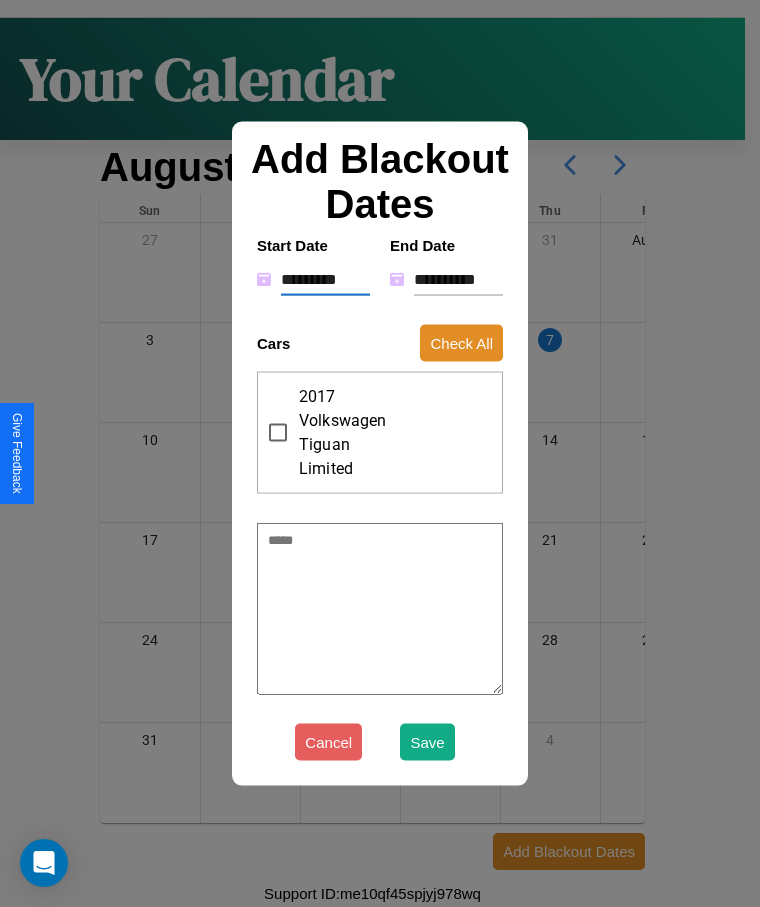type on "*" 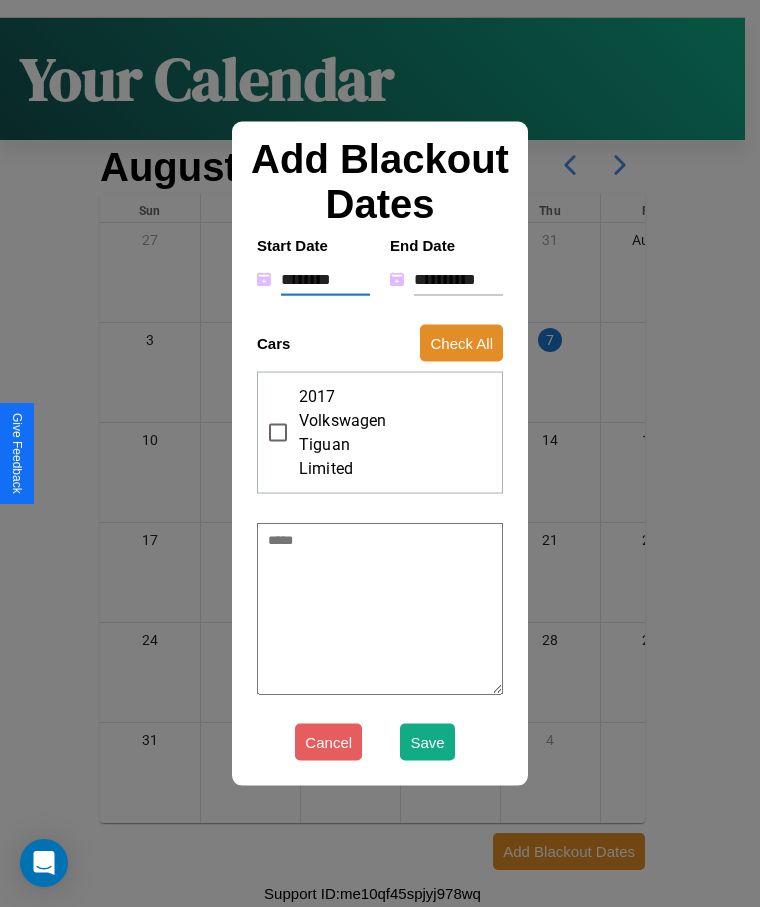 type on "*" 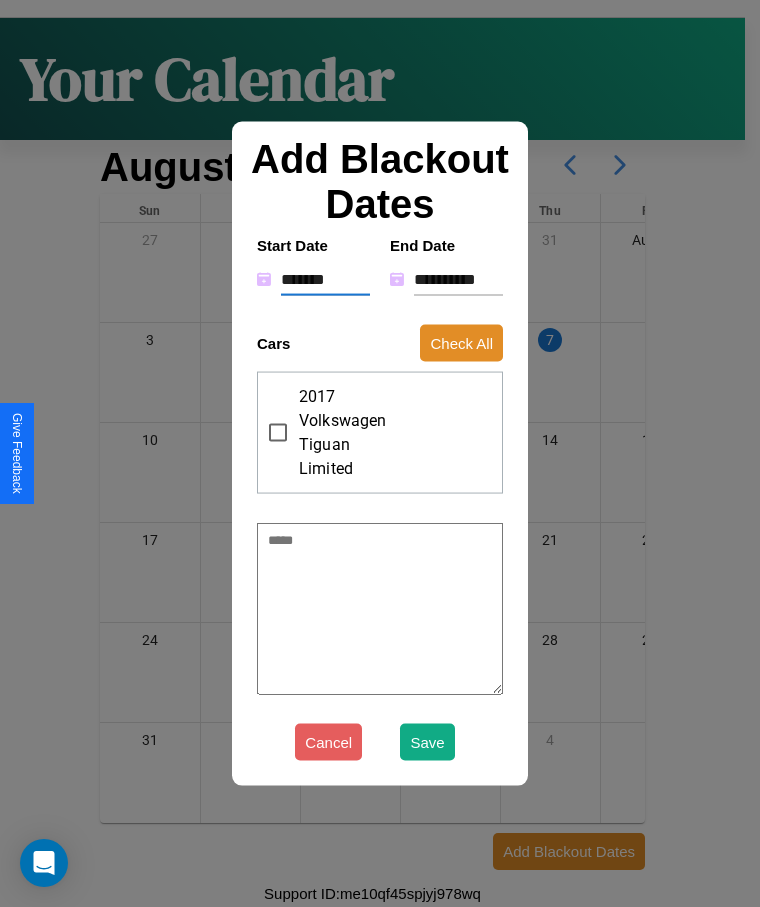 type on "*" 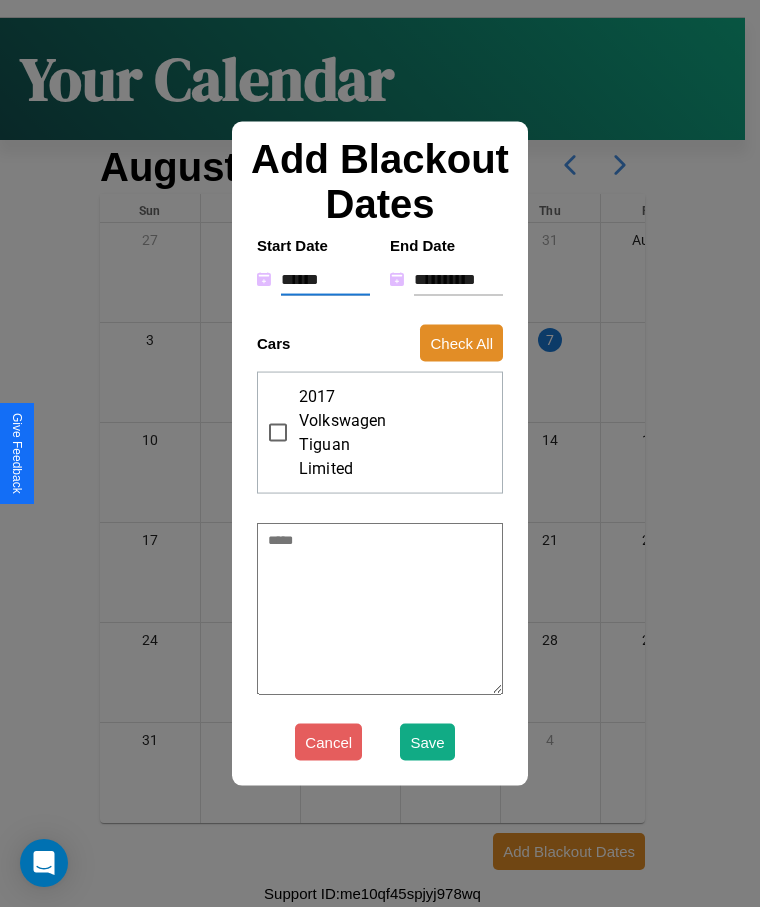 type on "*" 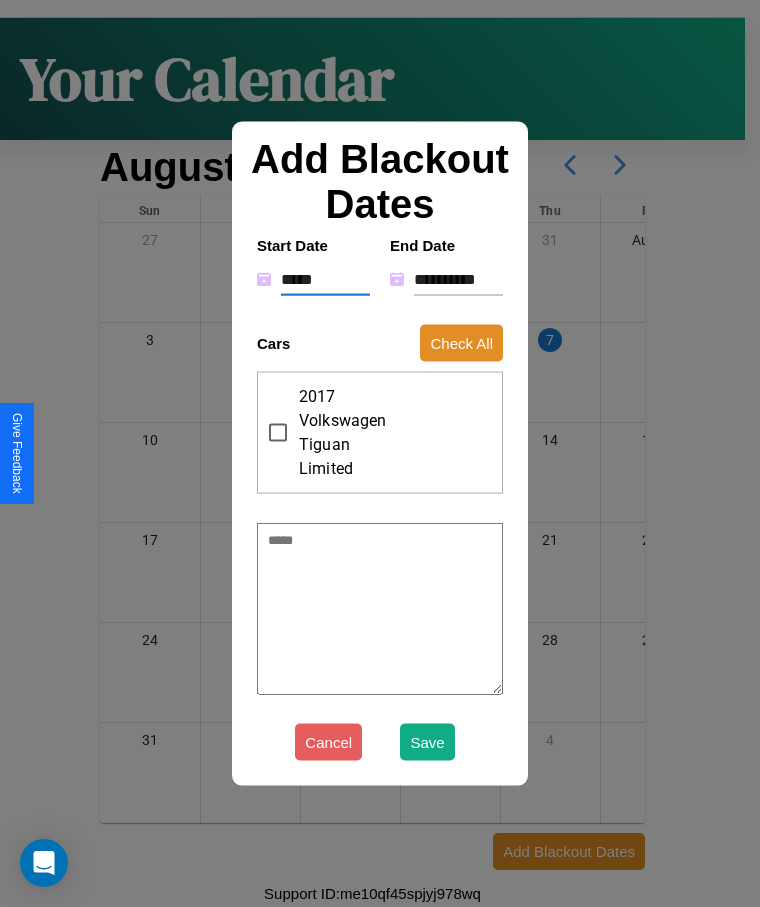type on "*" 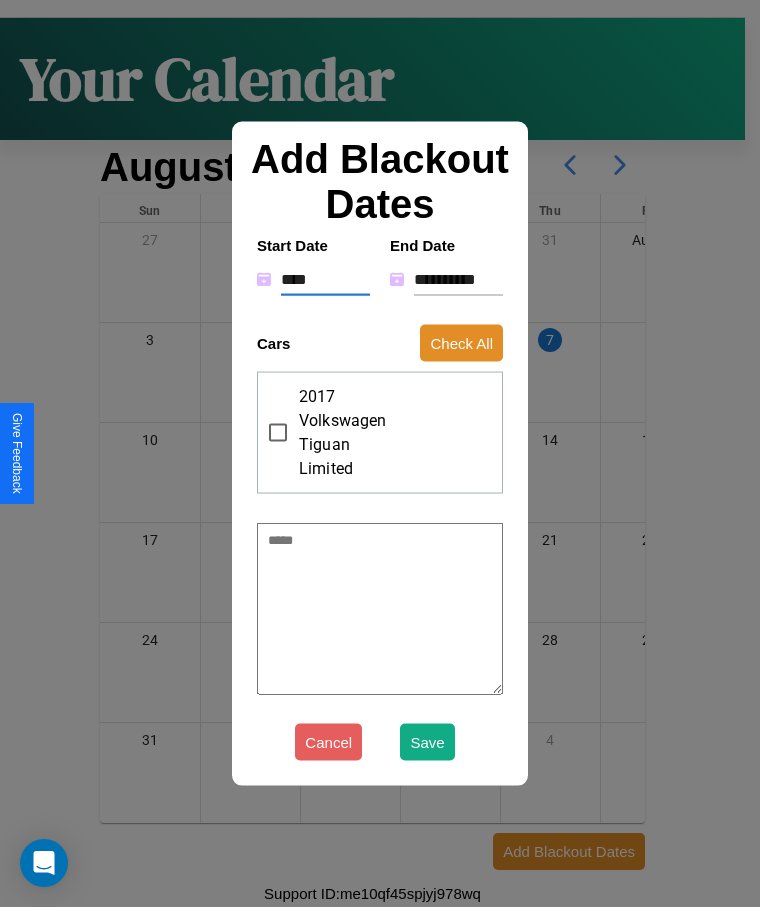 type on "*" 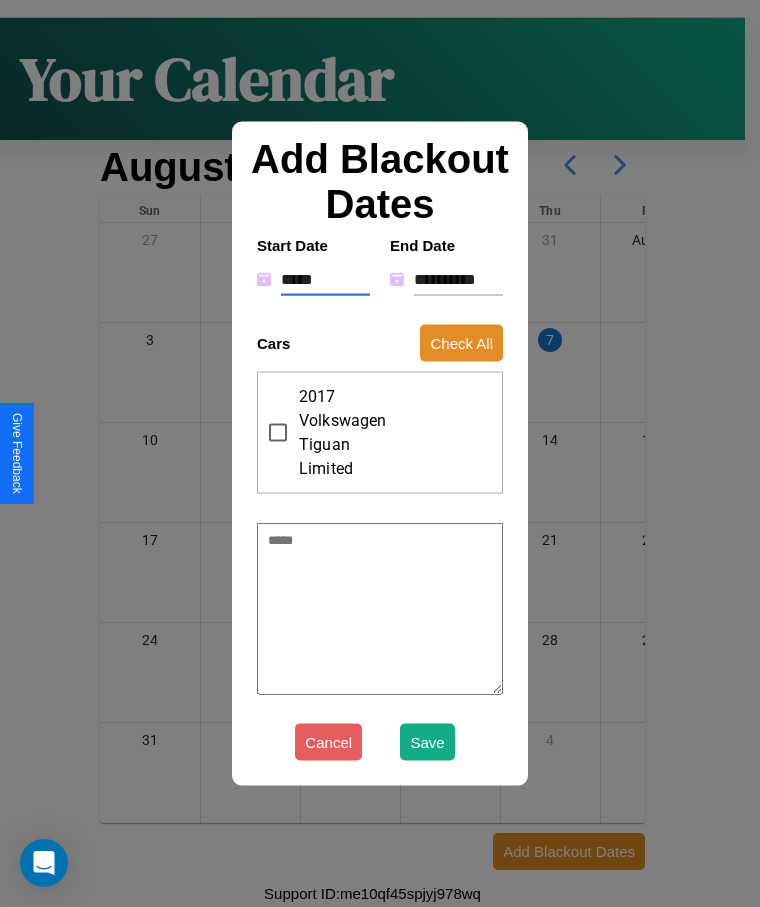 type on "*" 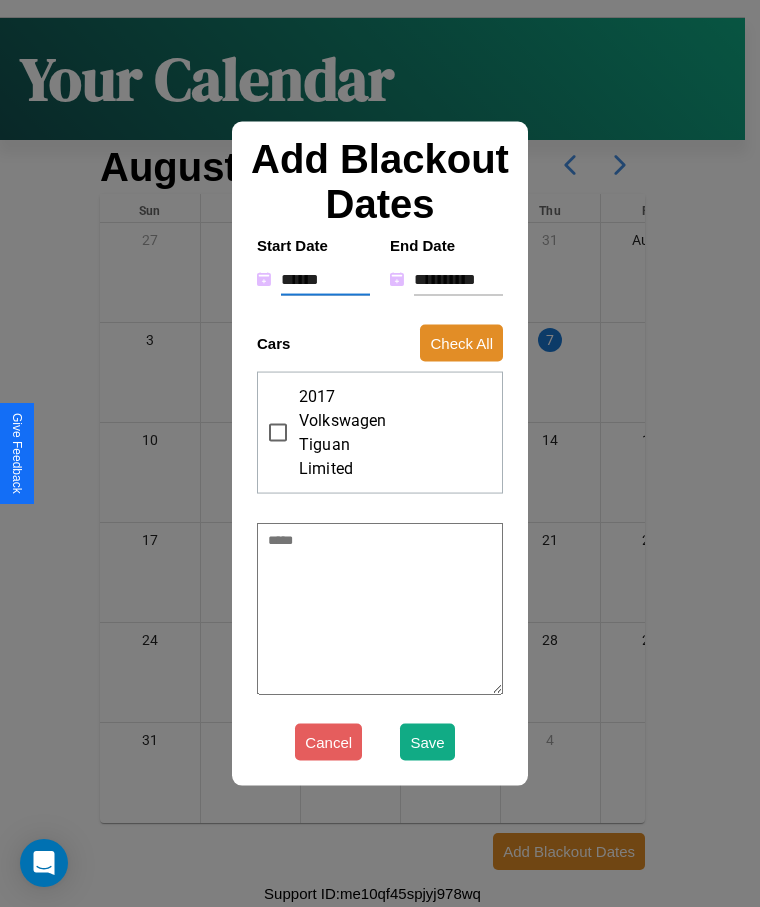 type on "*" 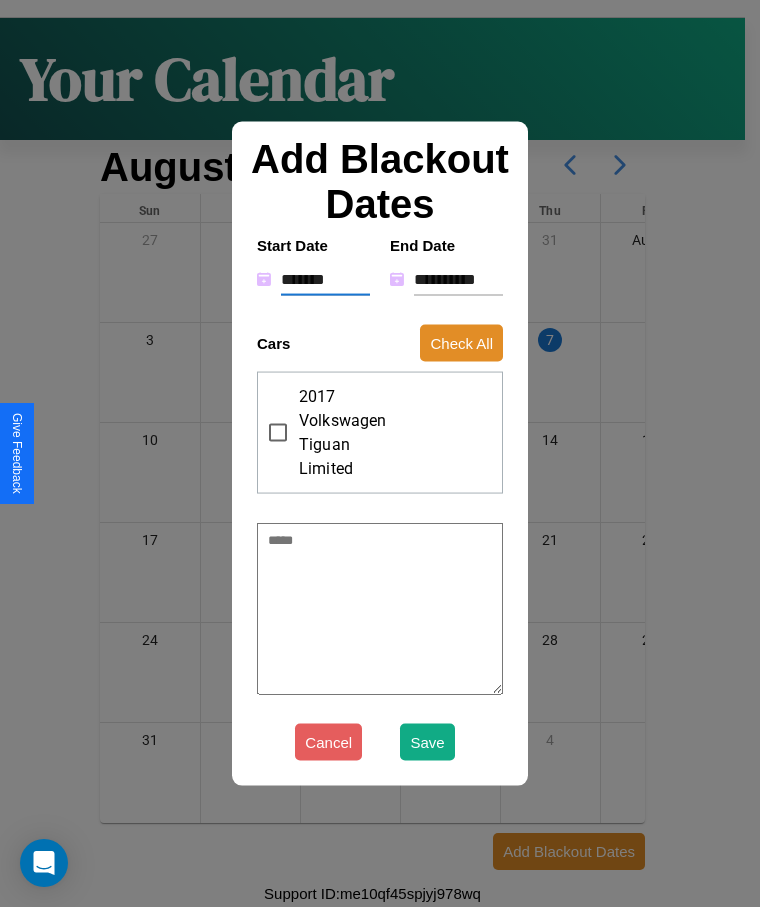 type on "*" 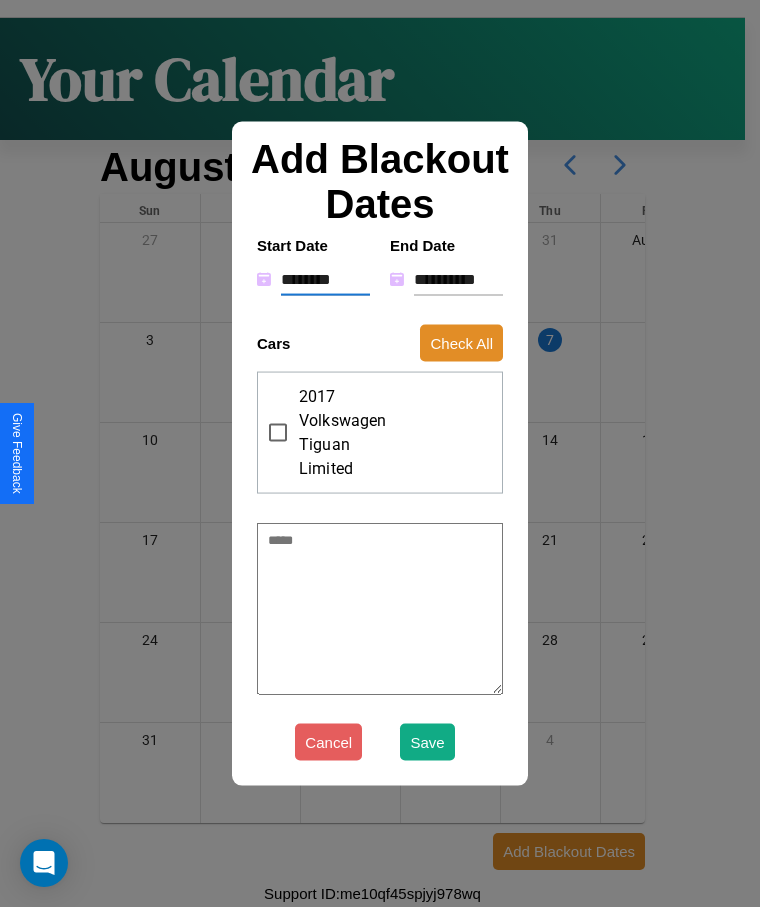 type on "*" 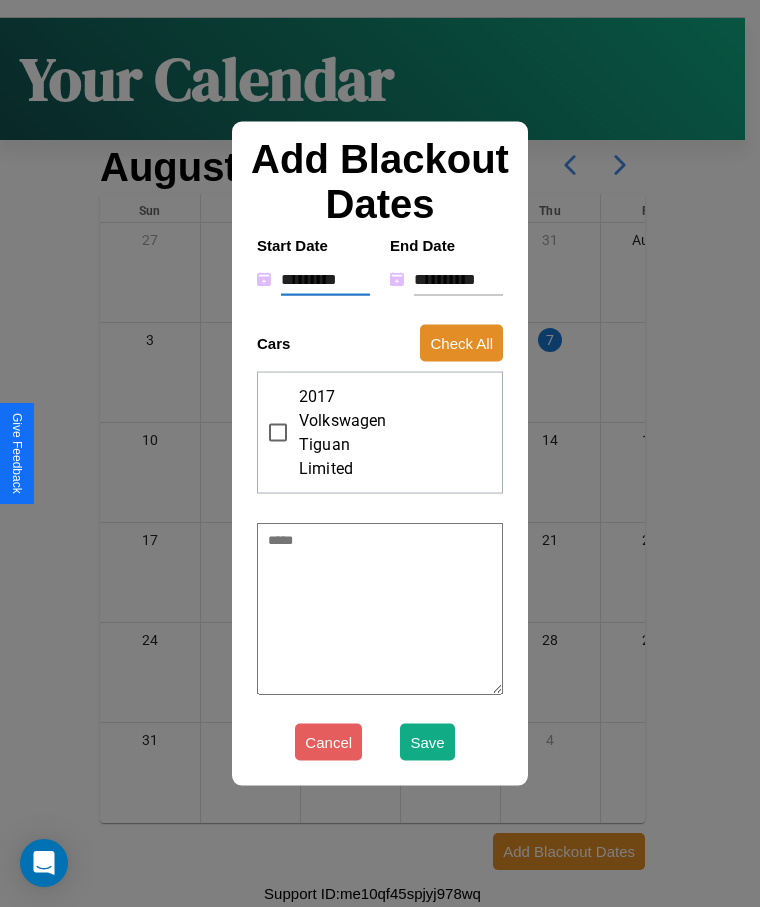 type on "*" 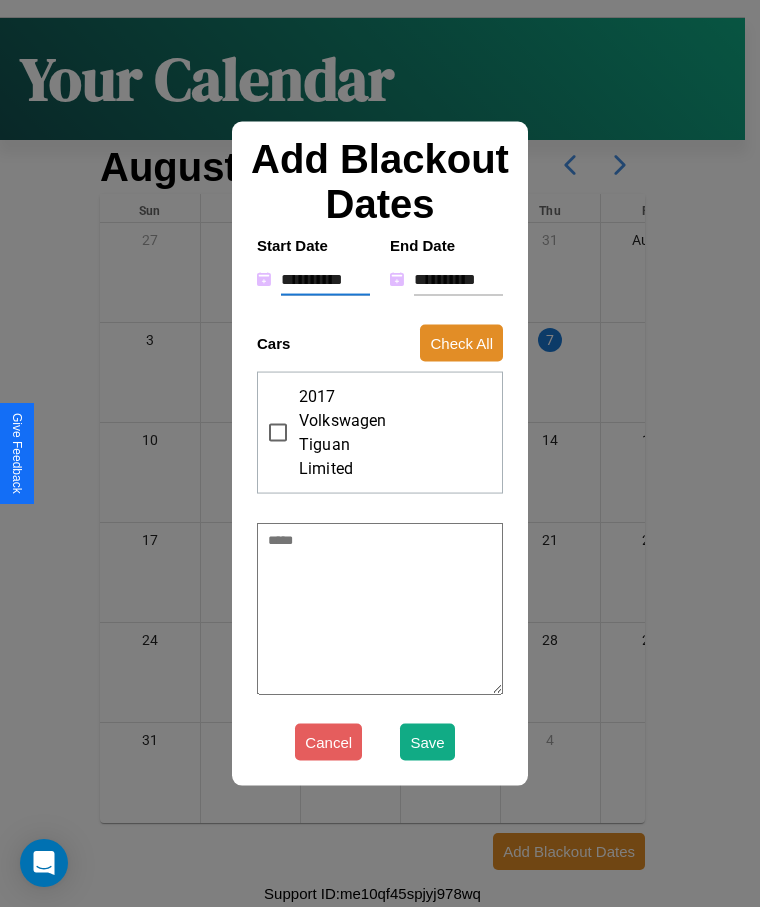 type on "*" 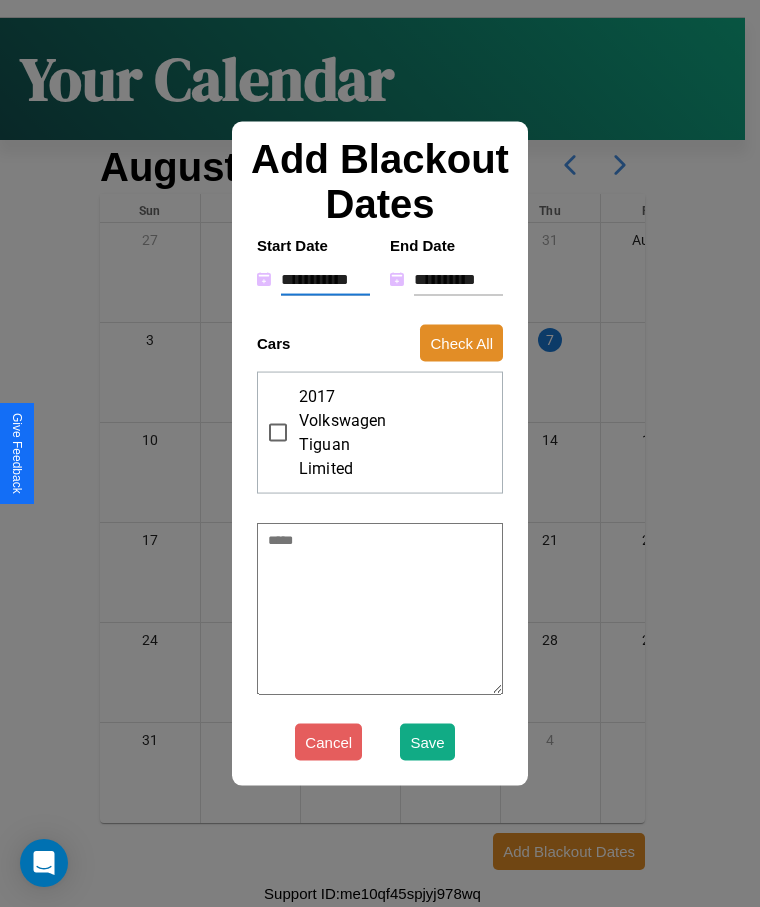 type on "*" 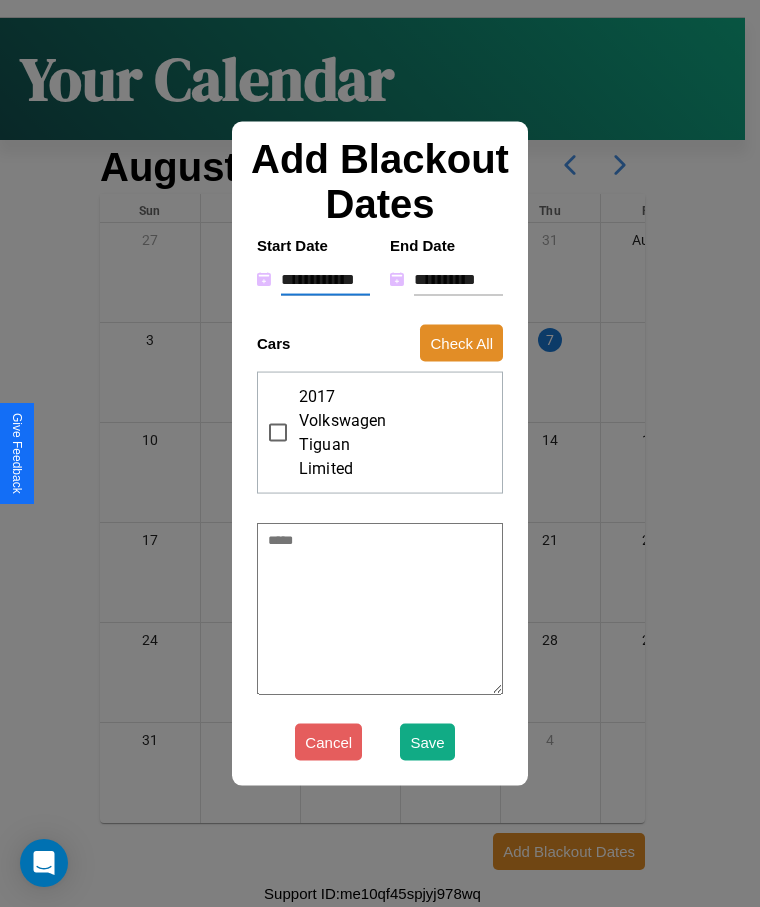 type on "*" 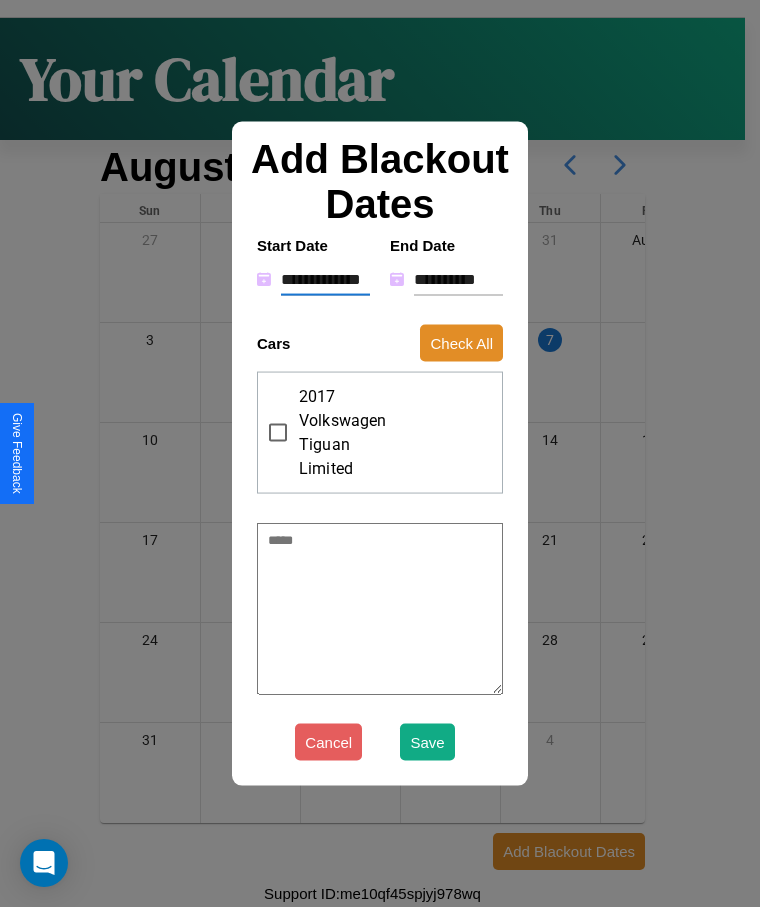 type on "*" 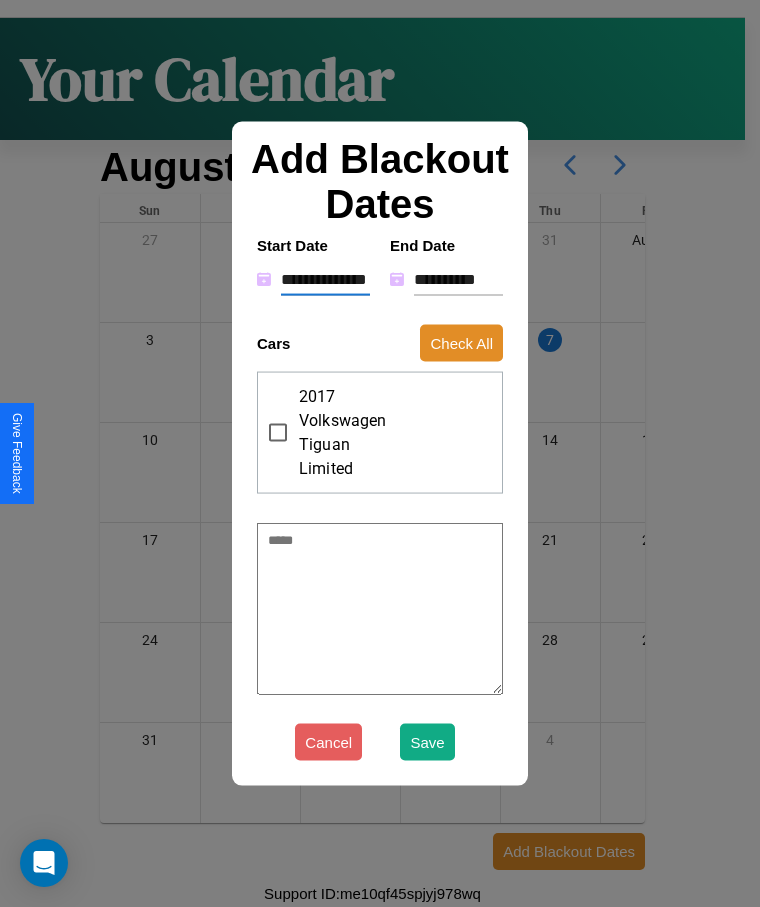 type on "*" 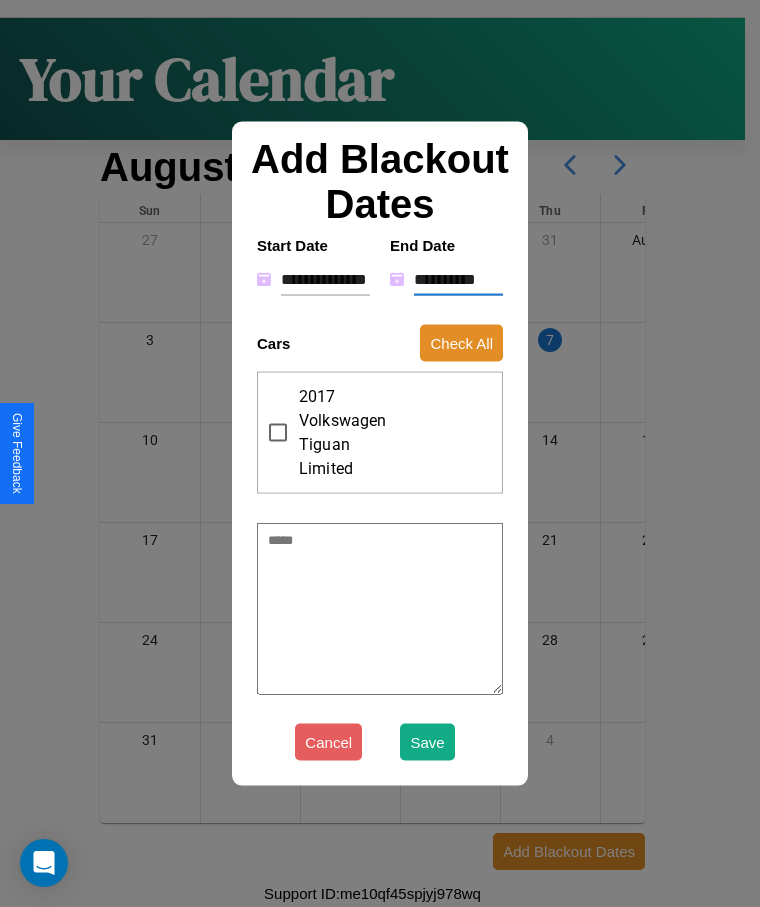 click on "**********" at bounding box center [458, 279] 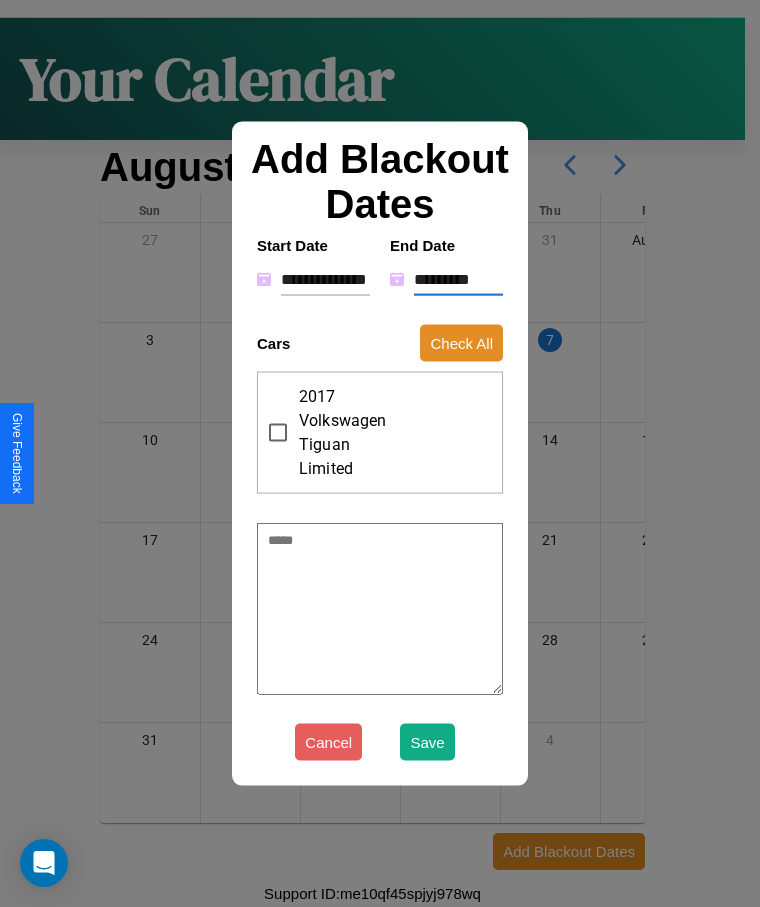 type on "*" 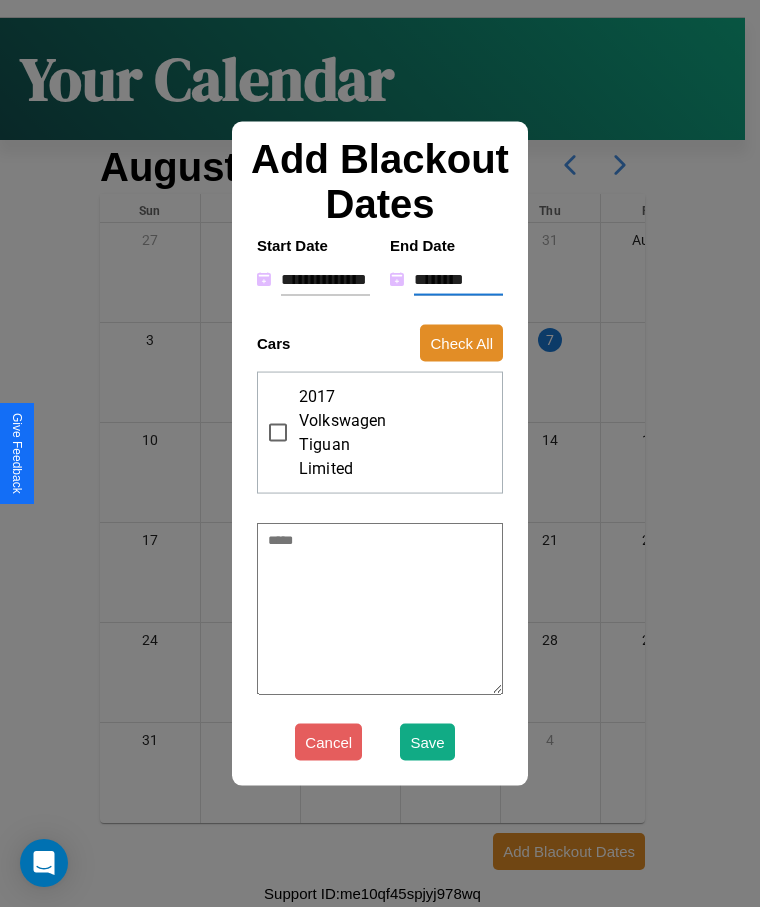 type on "*" 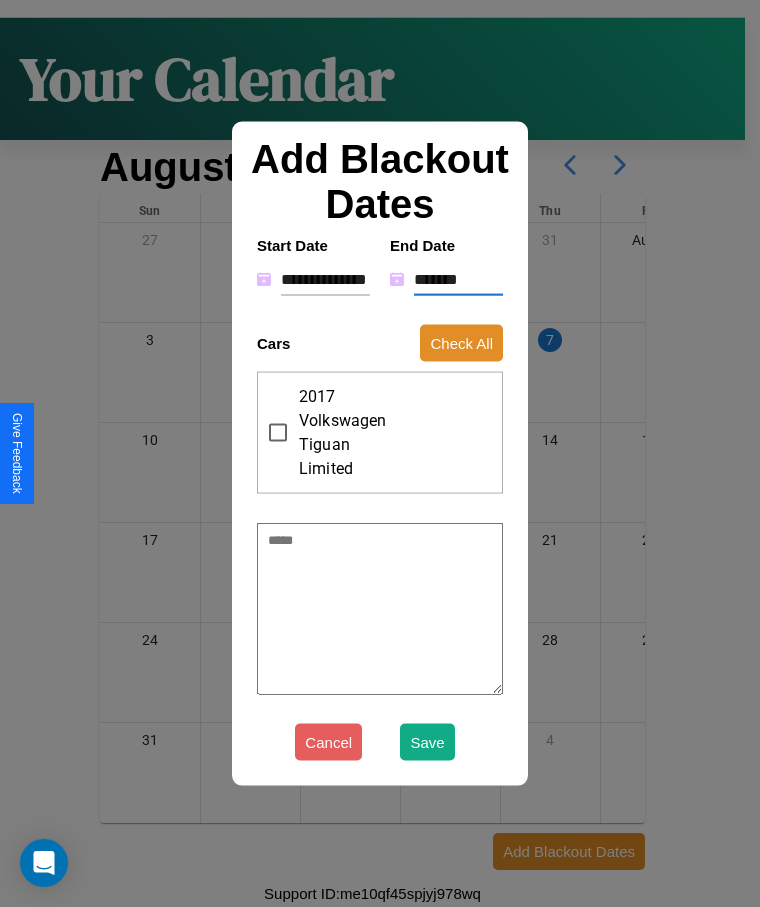 type on "*" 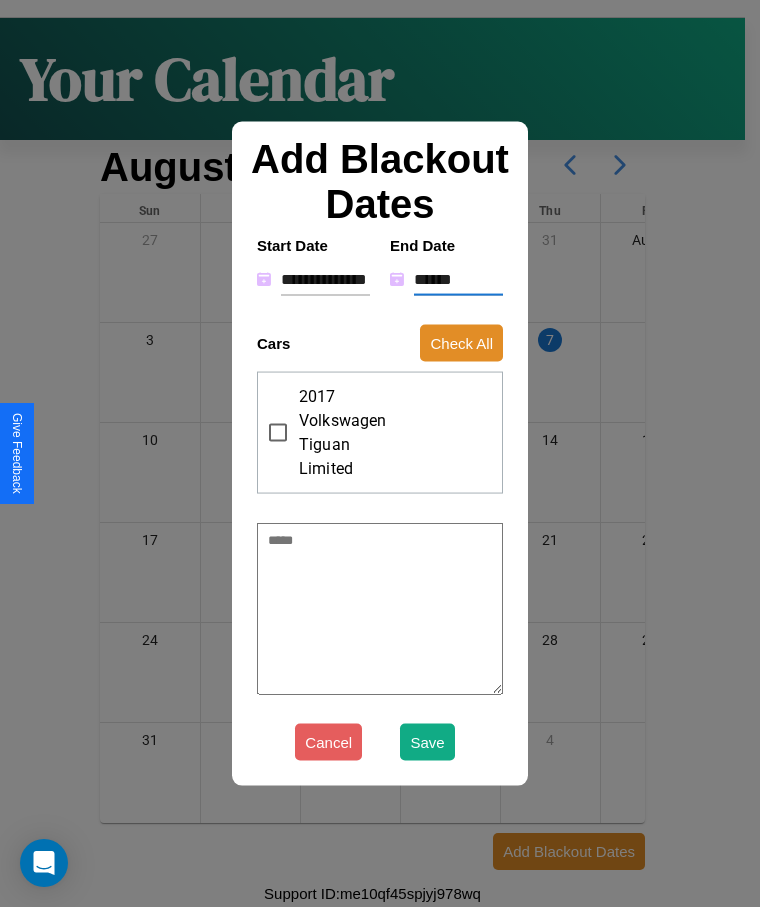 type on "*" 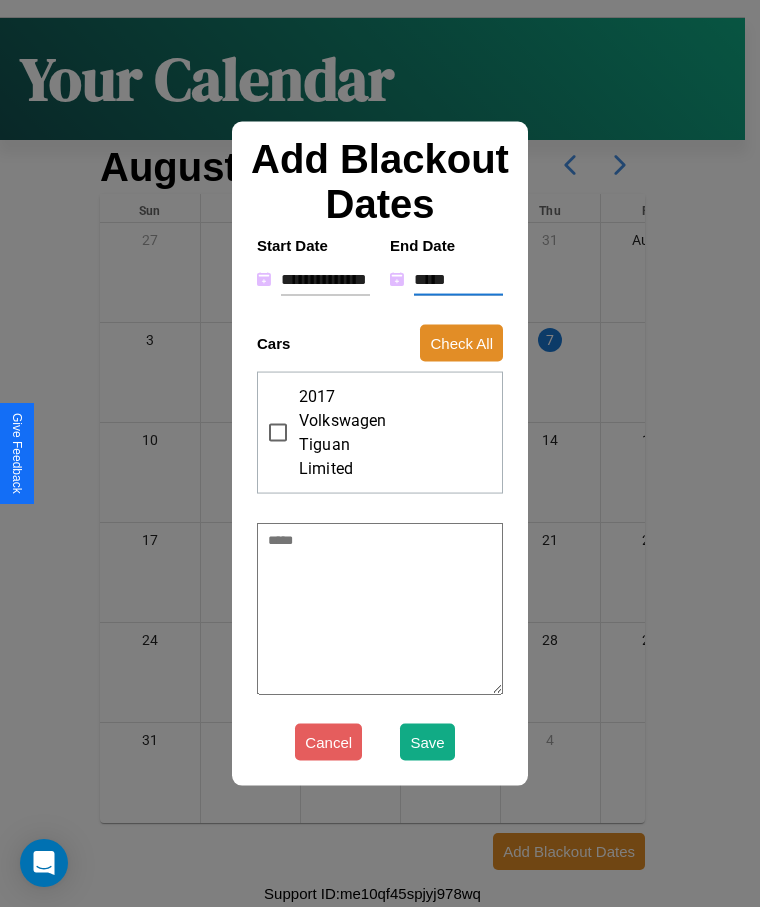 type on "*" 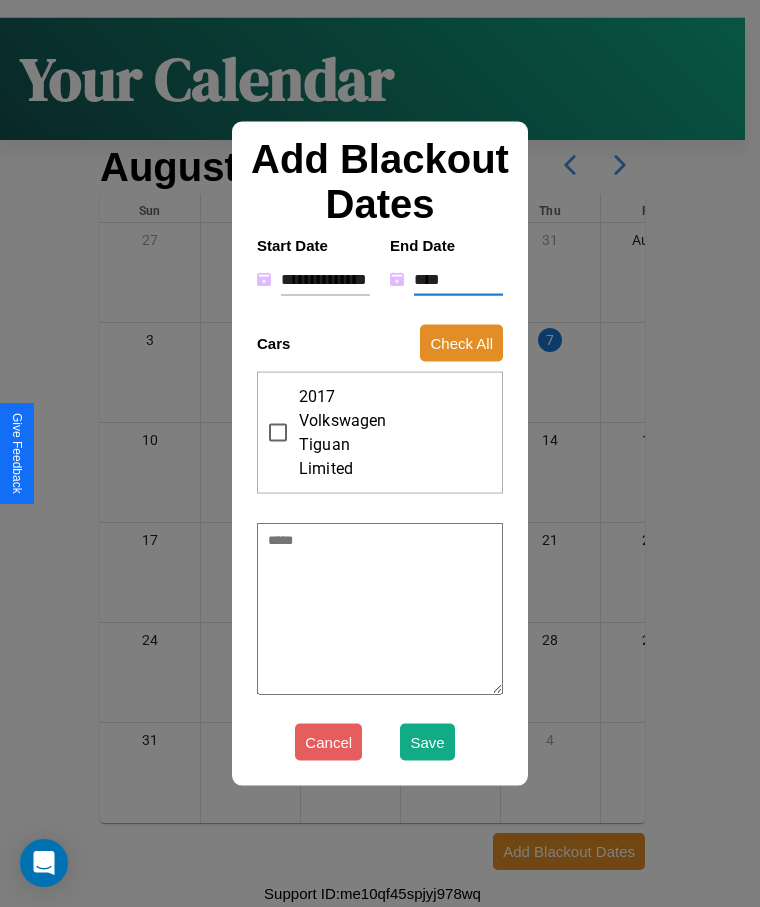 type on "*" 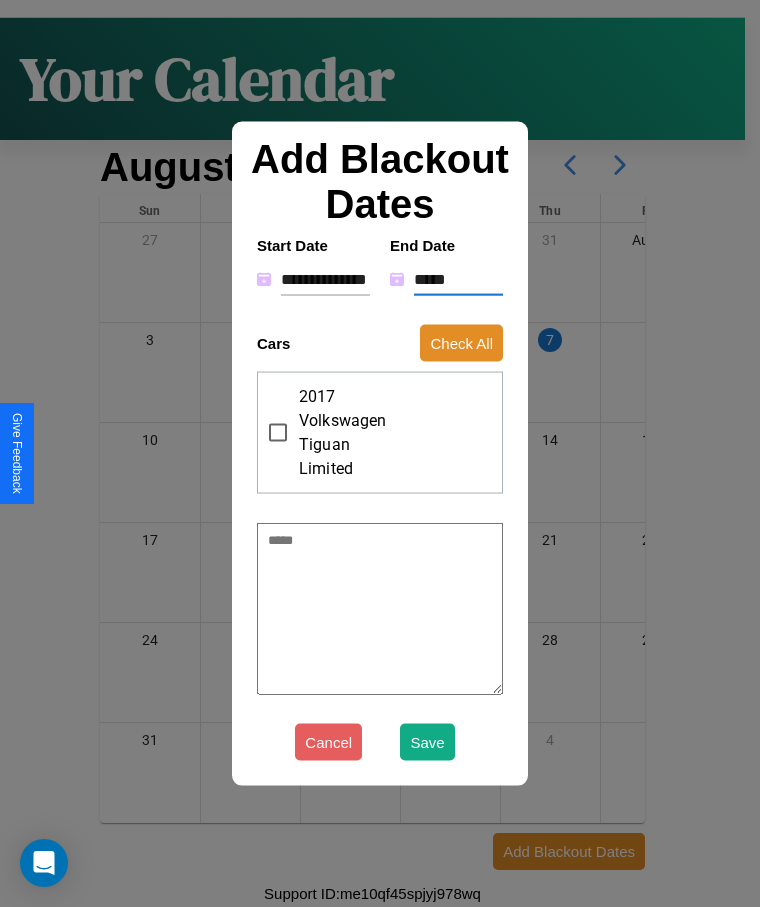 type on "*" 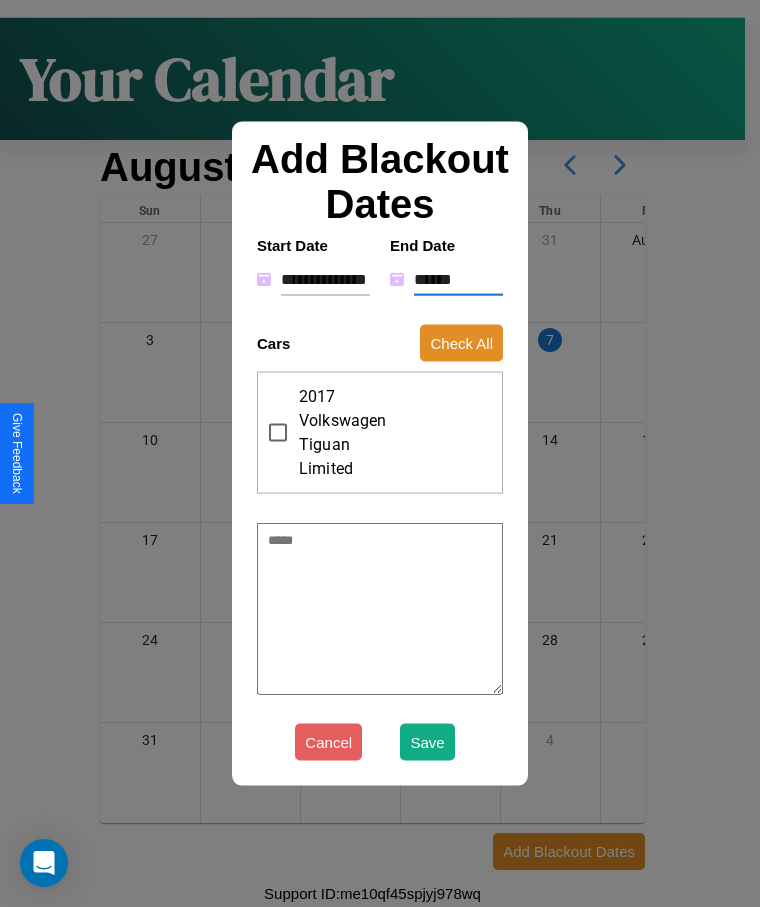 type on "*" 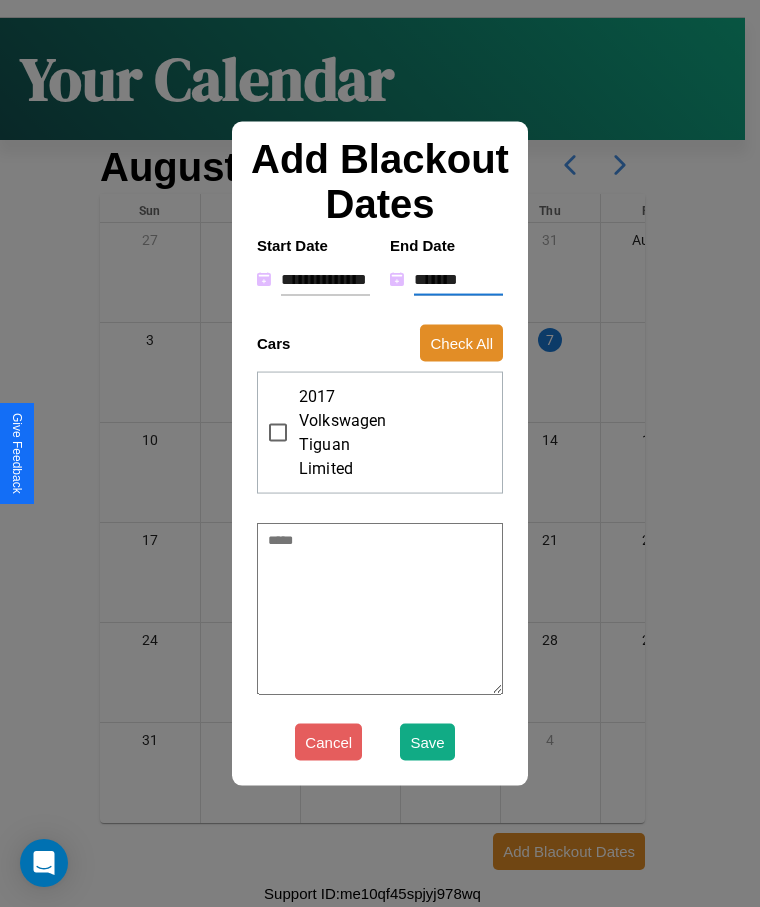 type on "*" 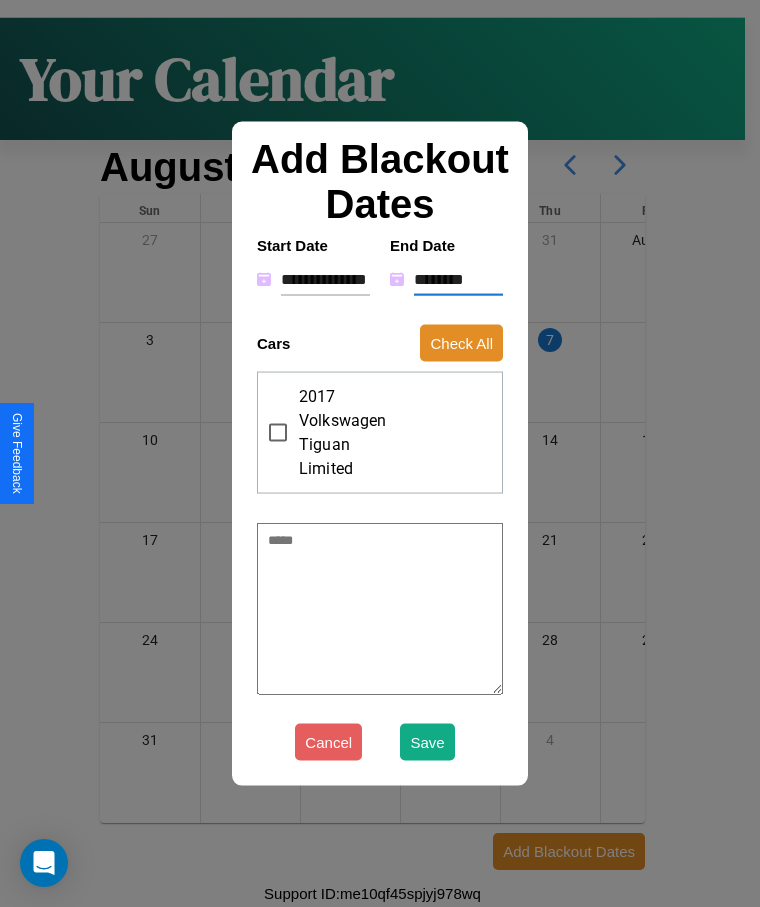 type on "*" 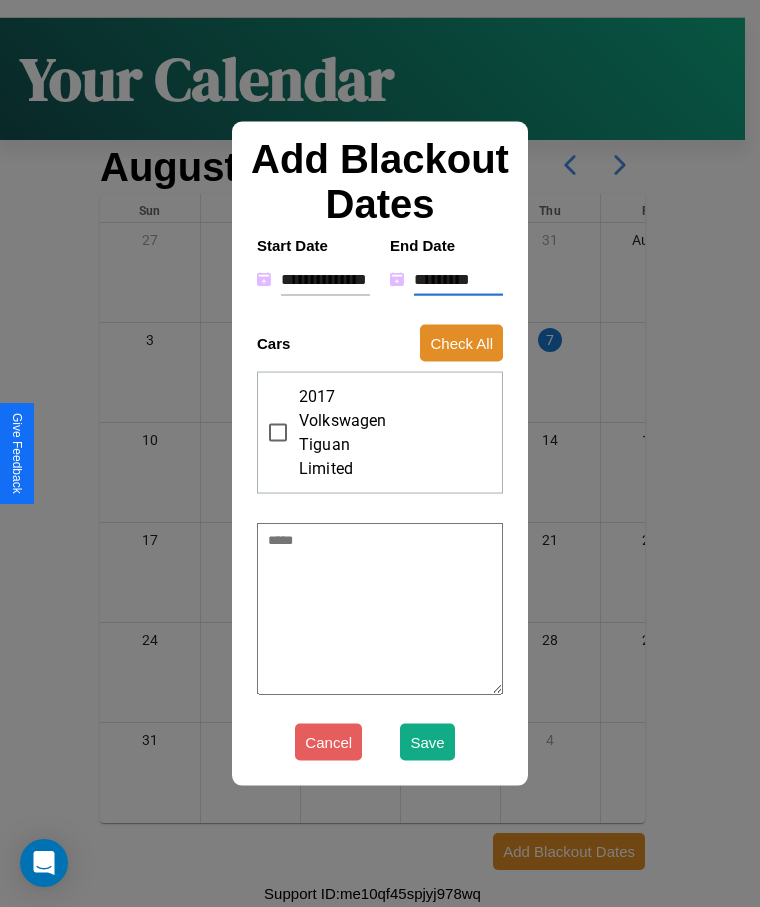 type on "*" 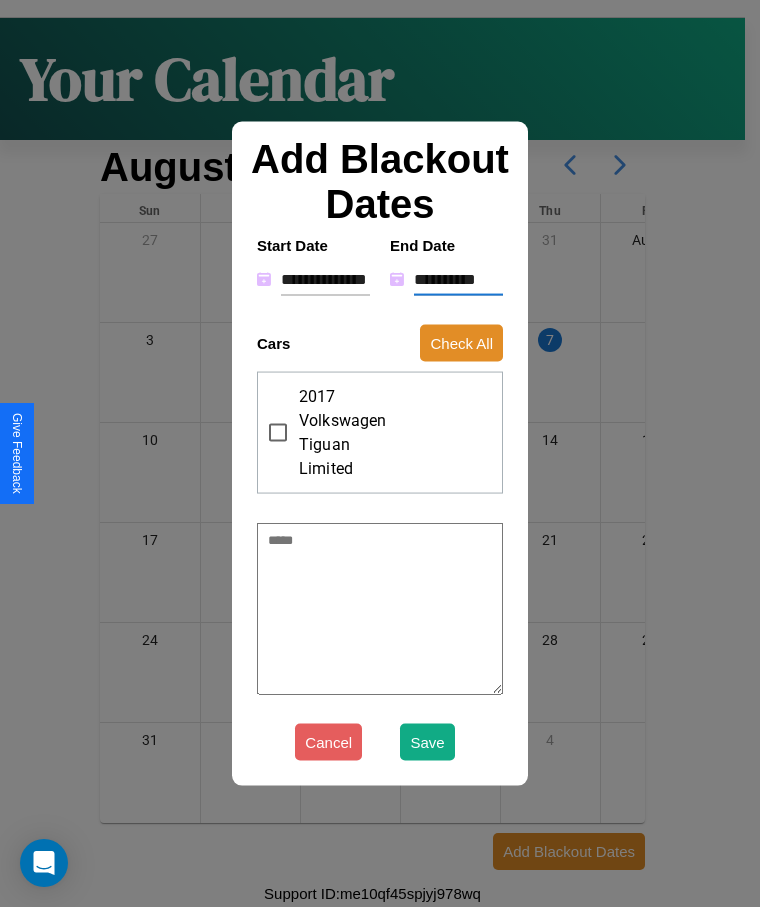 type on "*" 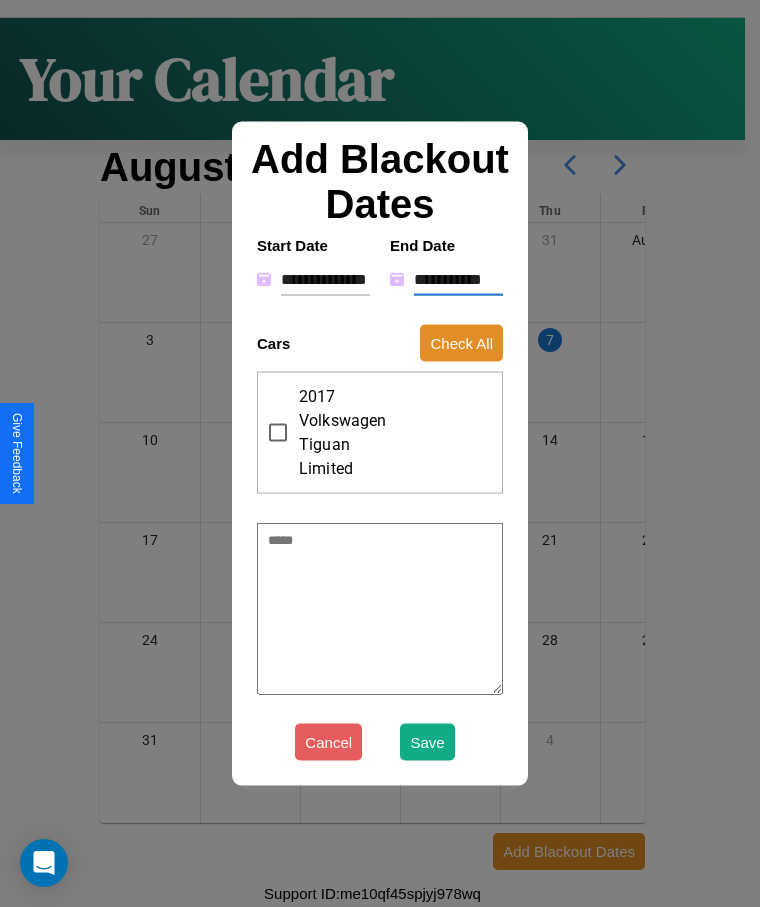 type on "*" 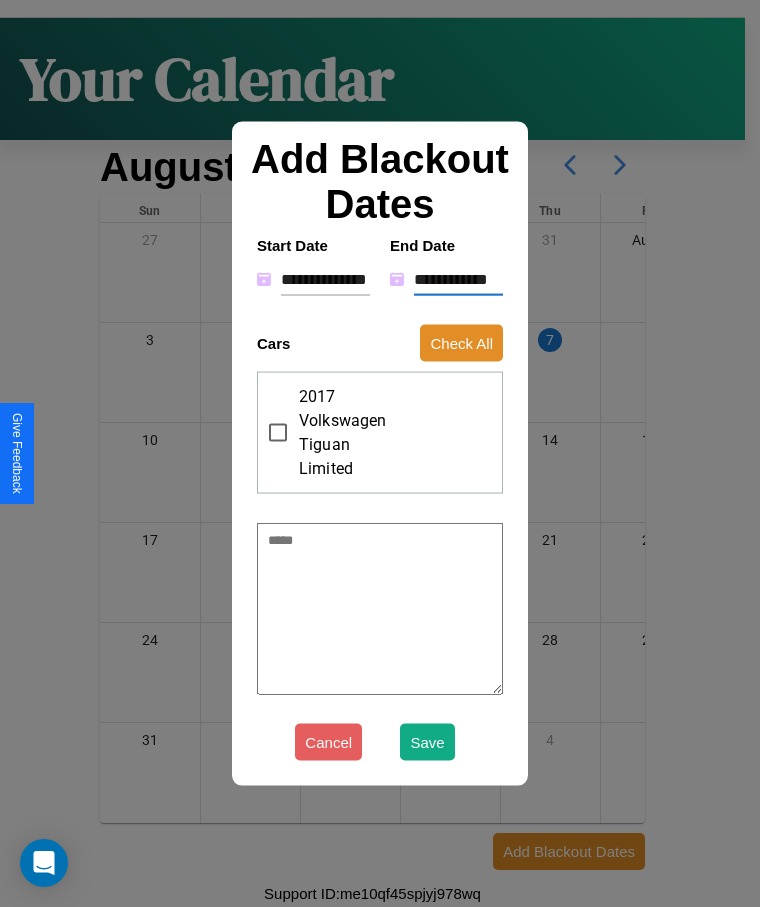 type on "*" 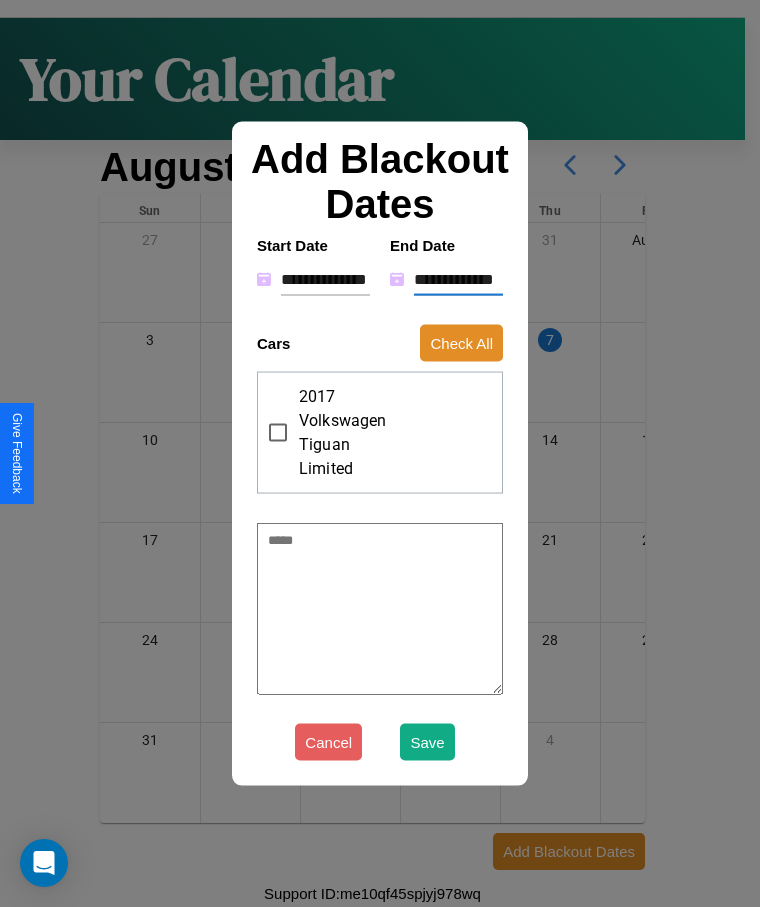 type on "*" 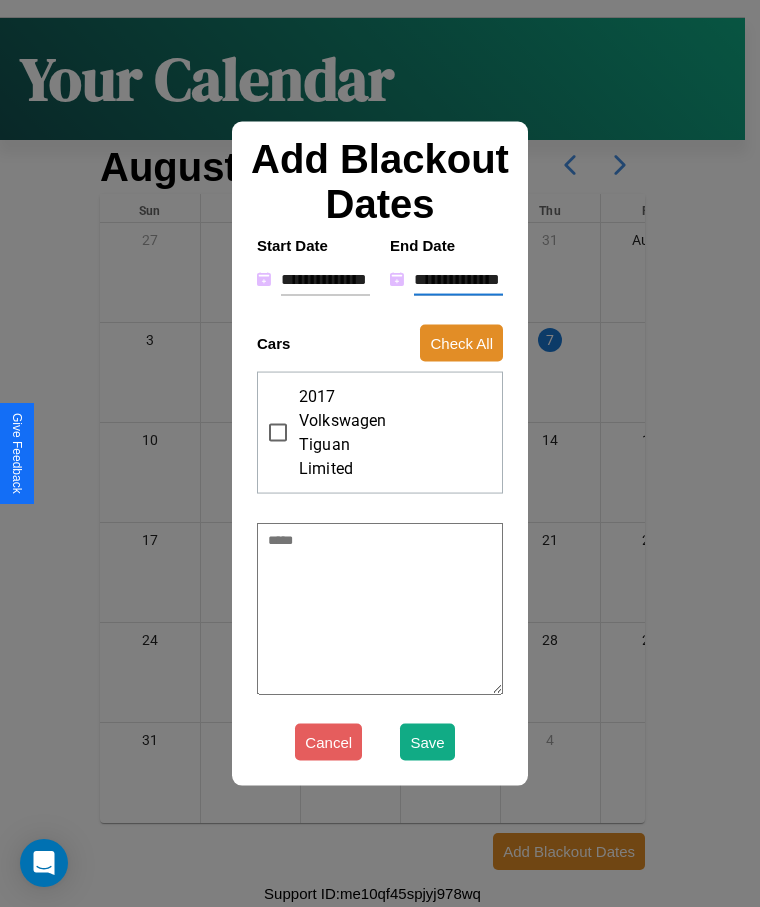 type on "*" 